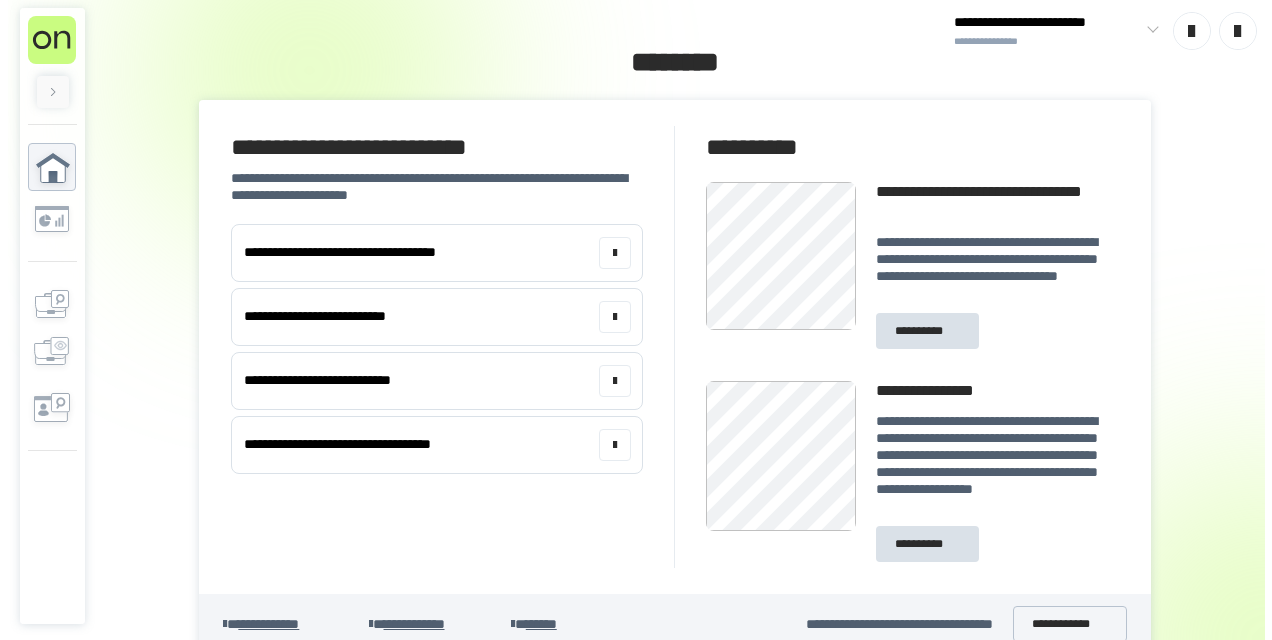 scroll, scrollTop: 0, scrollLeft: 0, axis: both 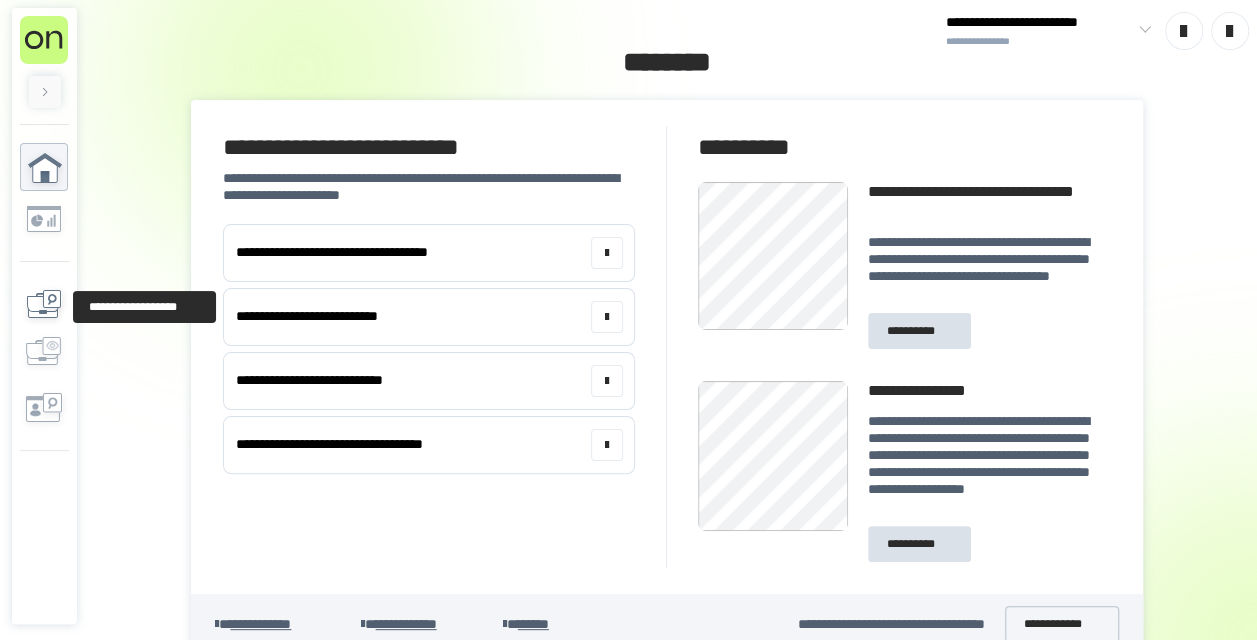 click 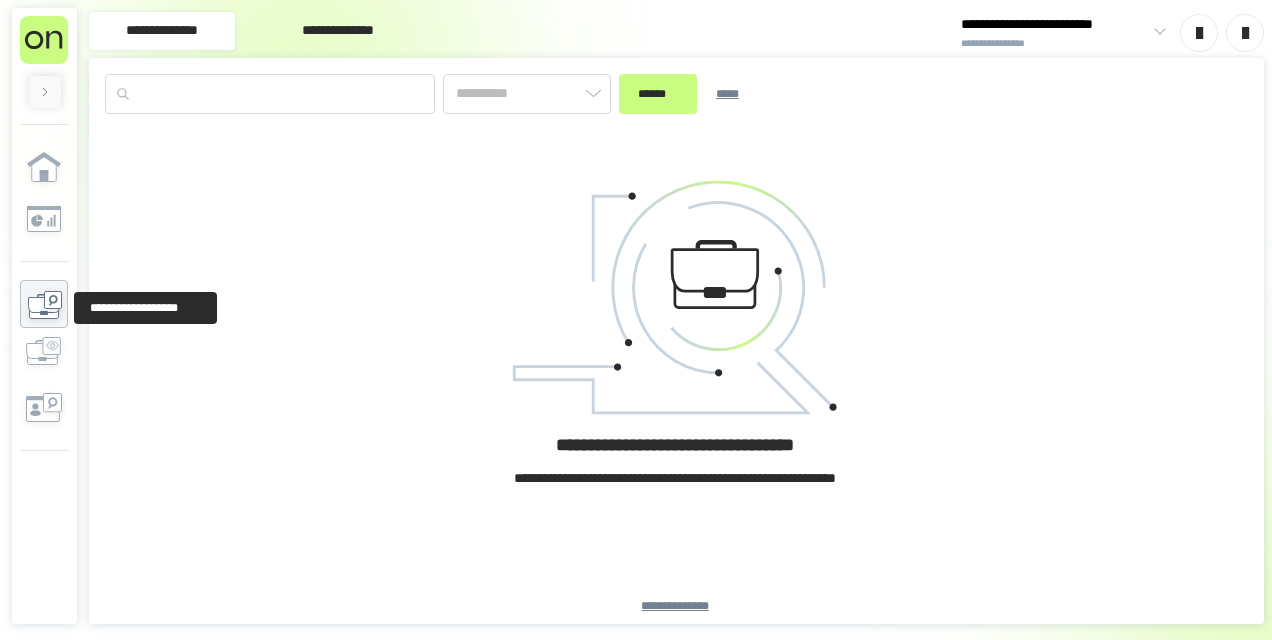 type on "*********" 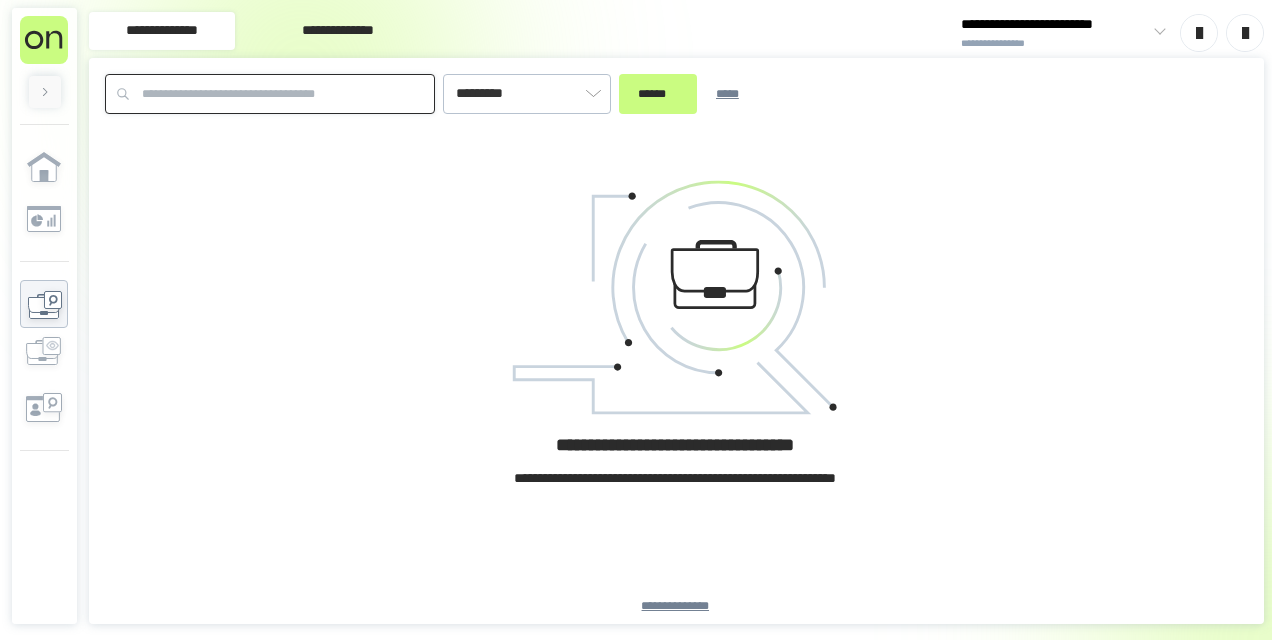 click at bounding box center [270, 94] 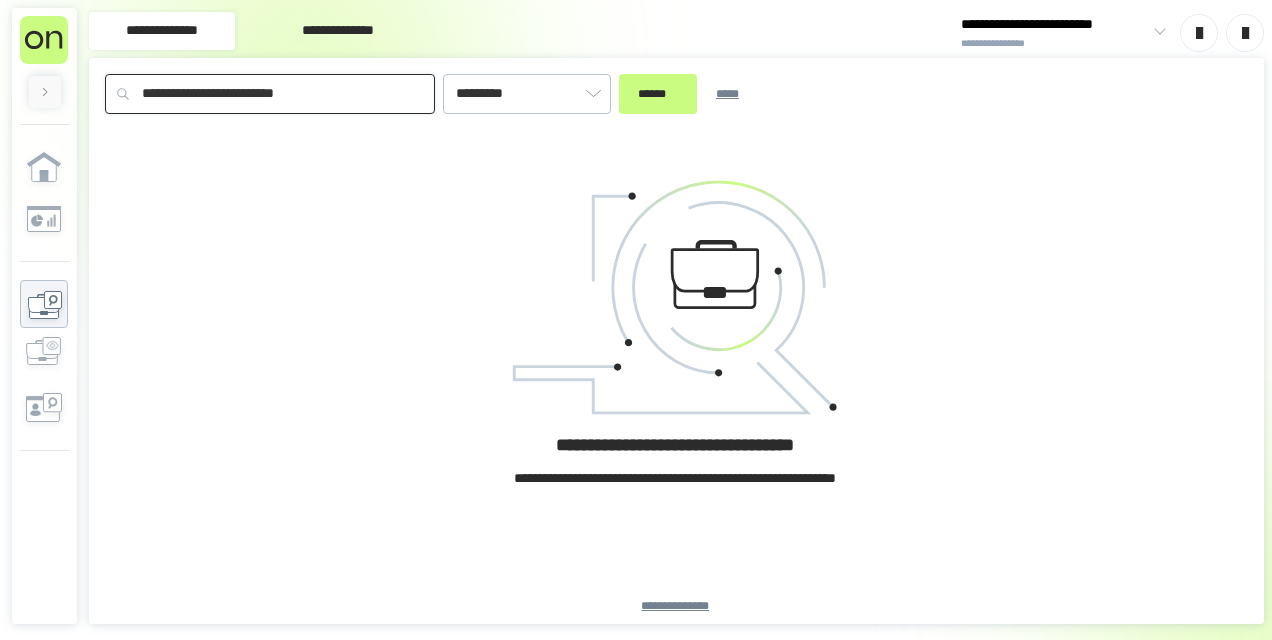 click on "******" at bounding box center [658, 94] 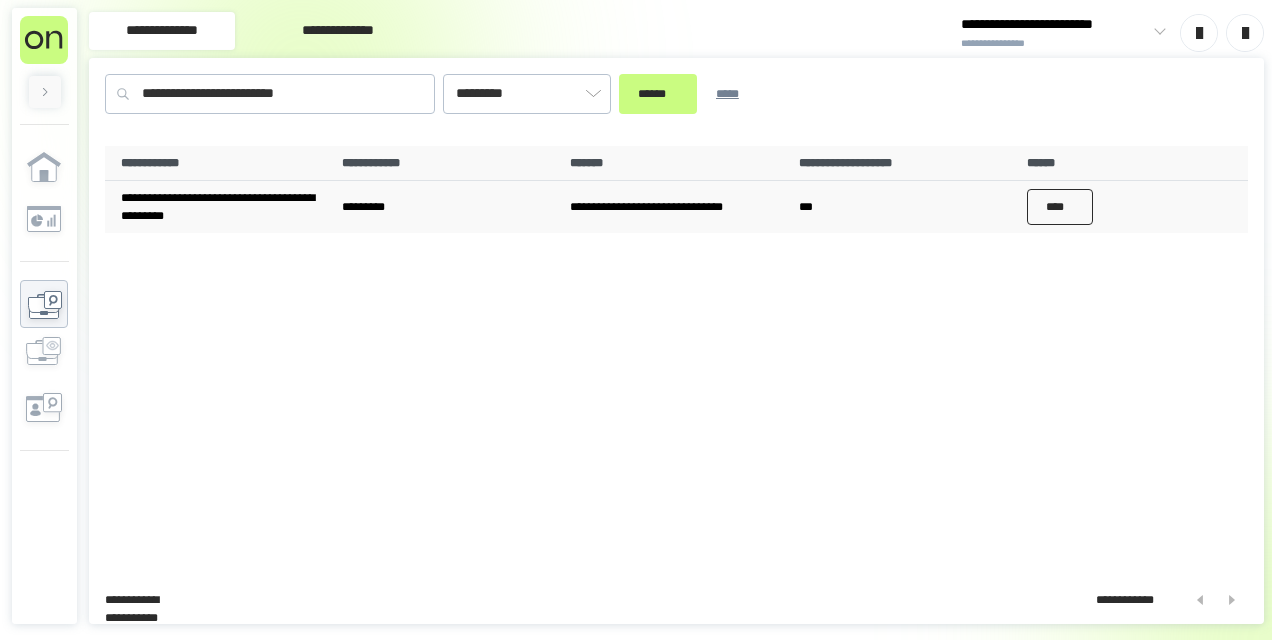 click on "****" at bounding box center (1060, 207) 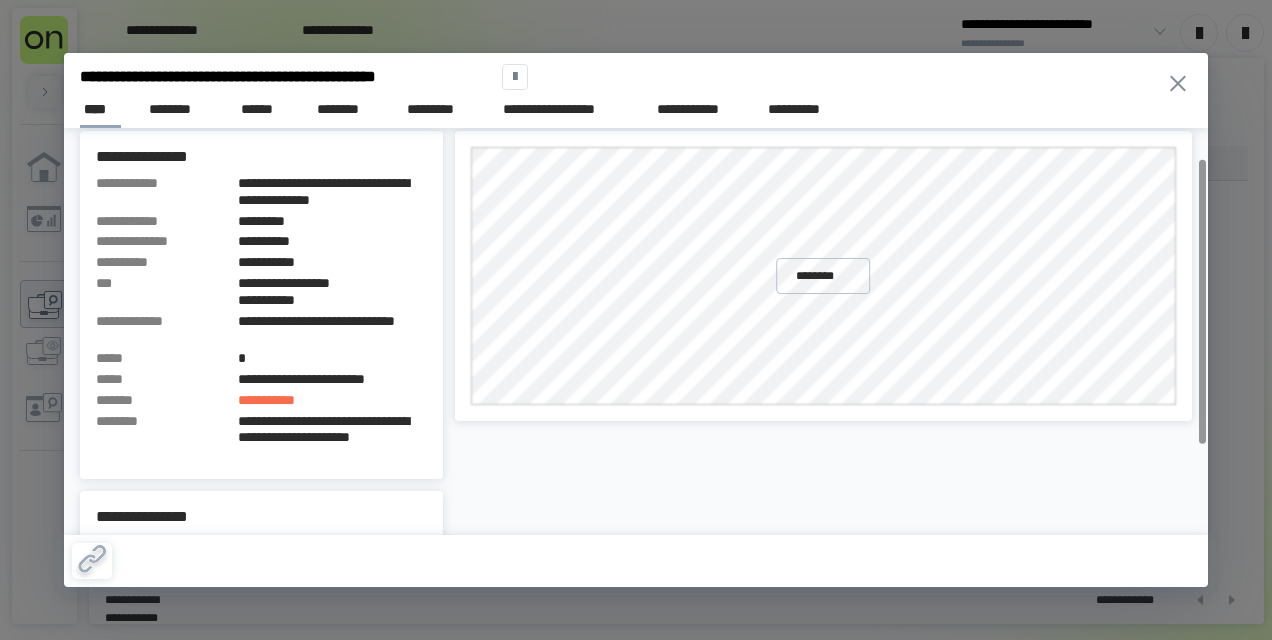 scroll, scrollTop: 0, scrollLeft: 0, axis: both 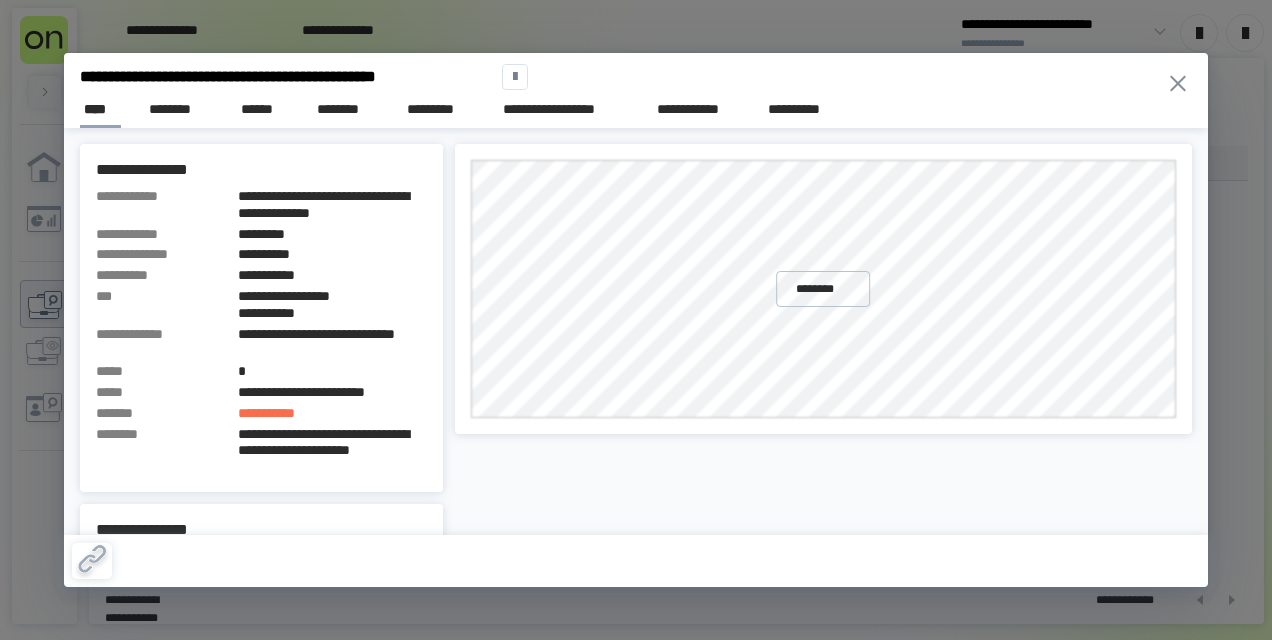 click 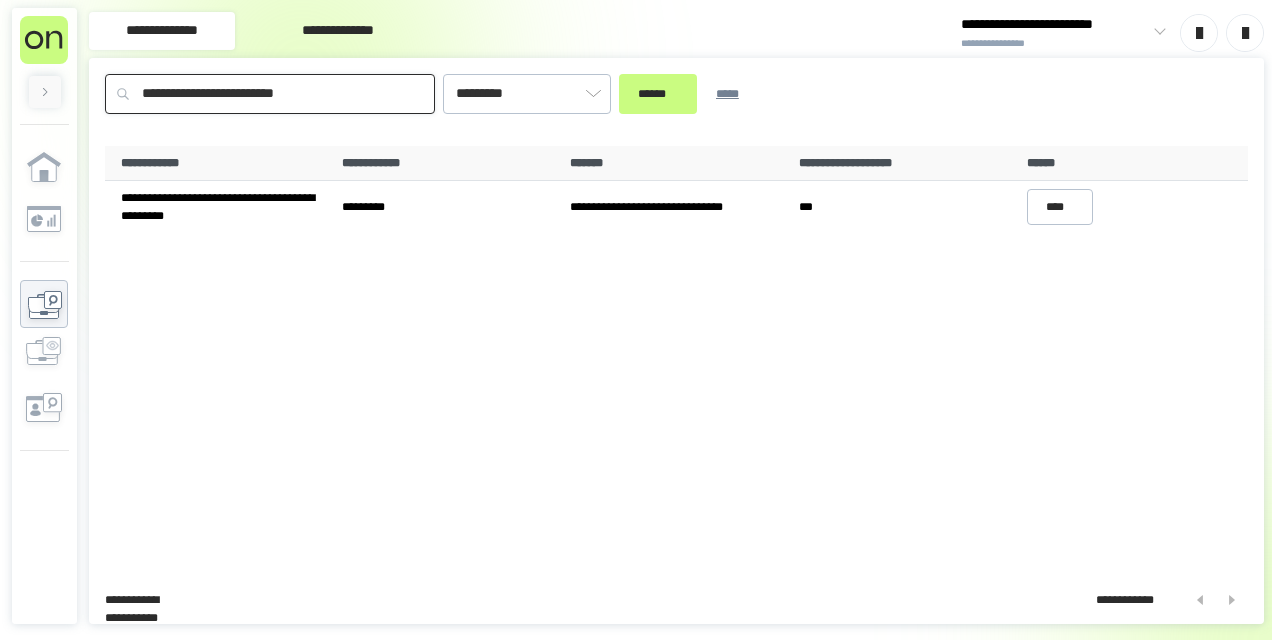 drag, startPoint x: 358, startPoint y: 97, endPoint x: 0, endPoint y: 82, distance: 358.31412 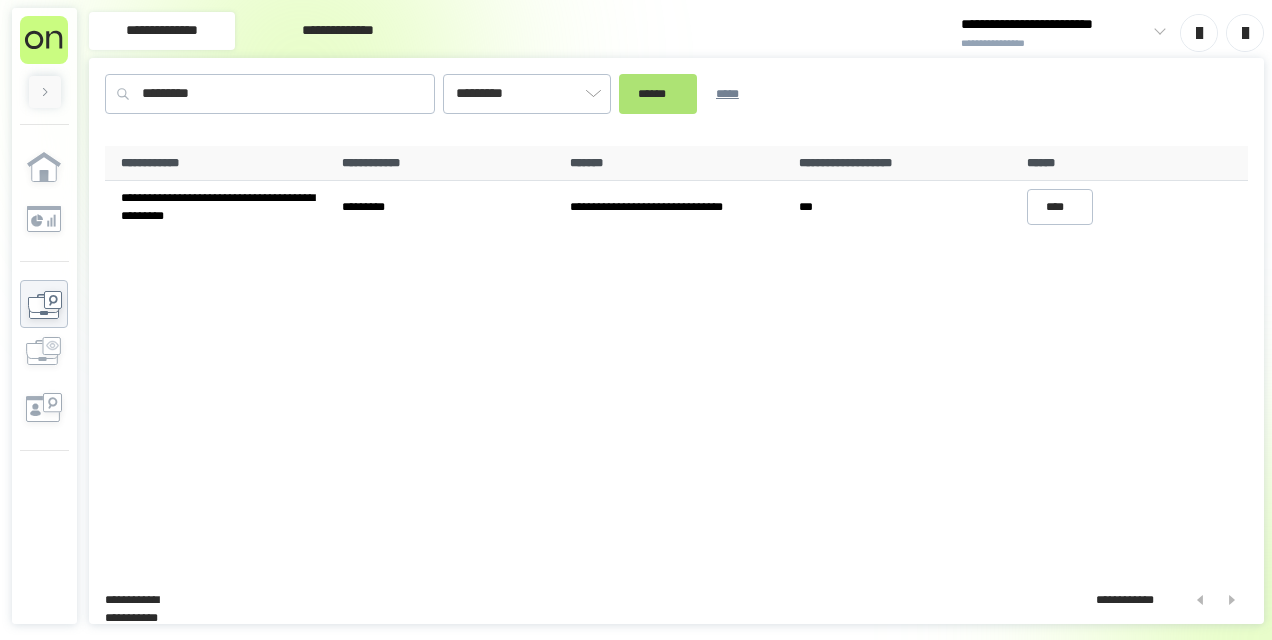 click on "******" at bounding box center (658, 93) 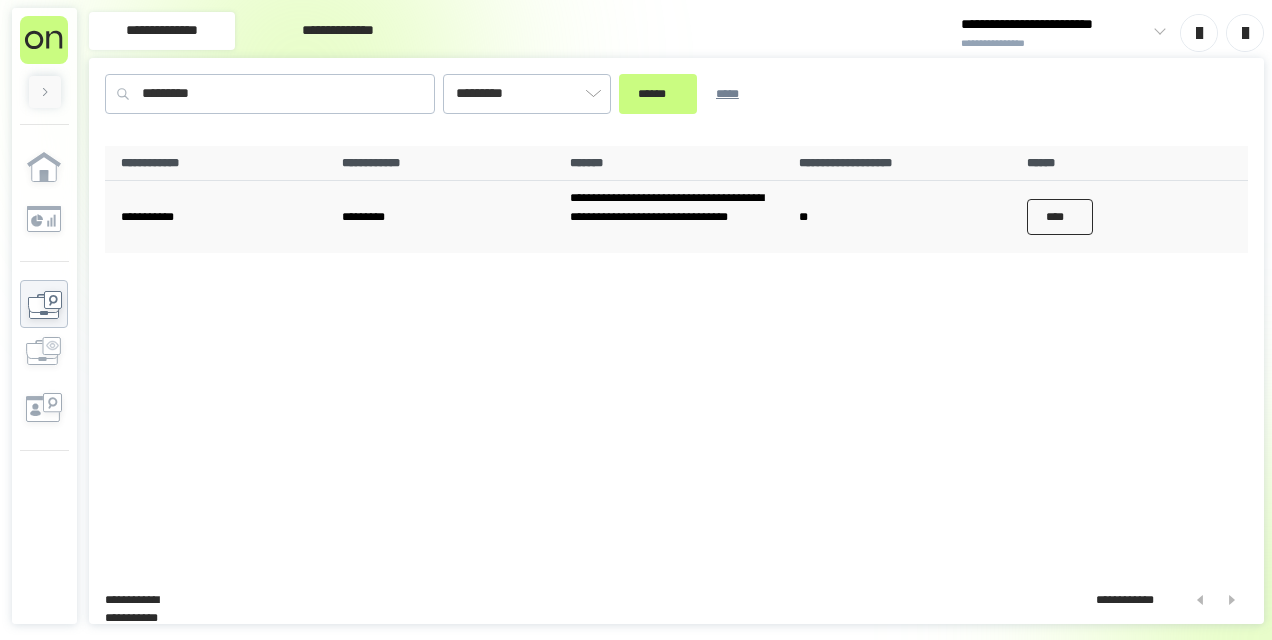 click on "****" at bounding box center [1060, 217] 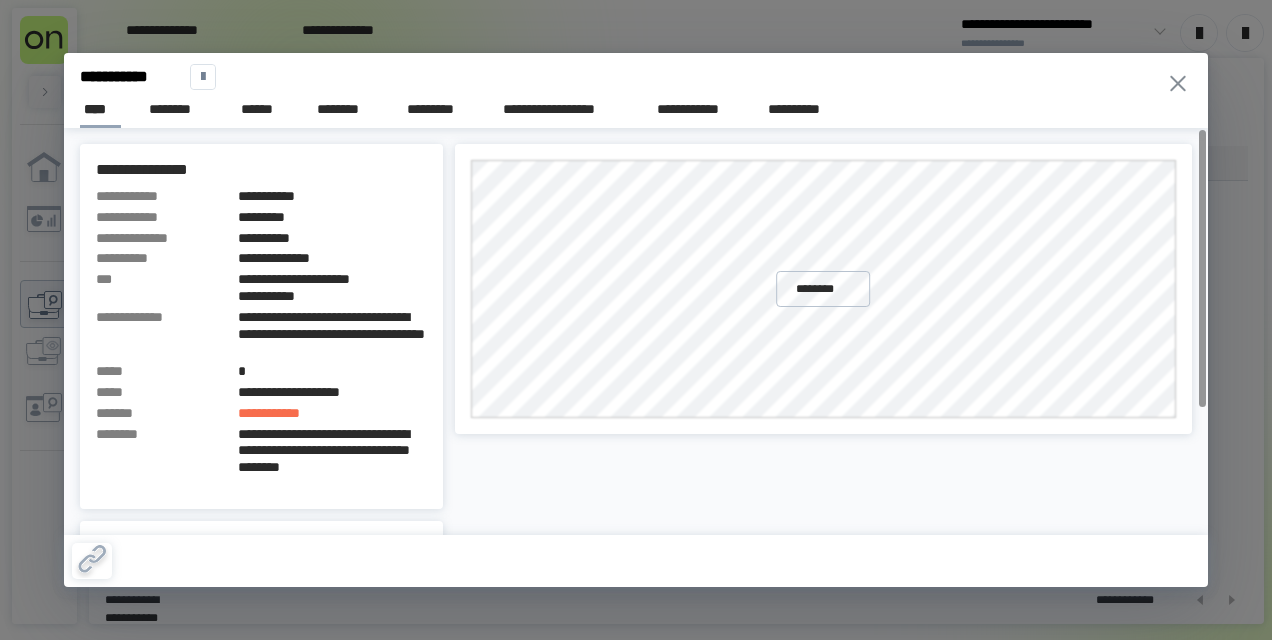 click 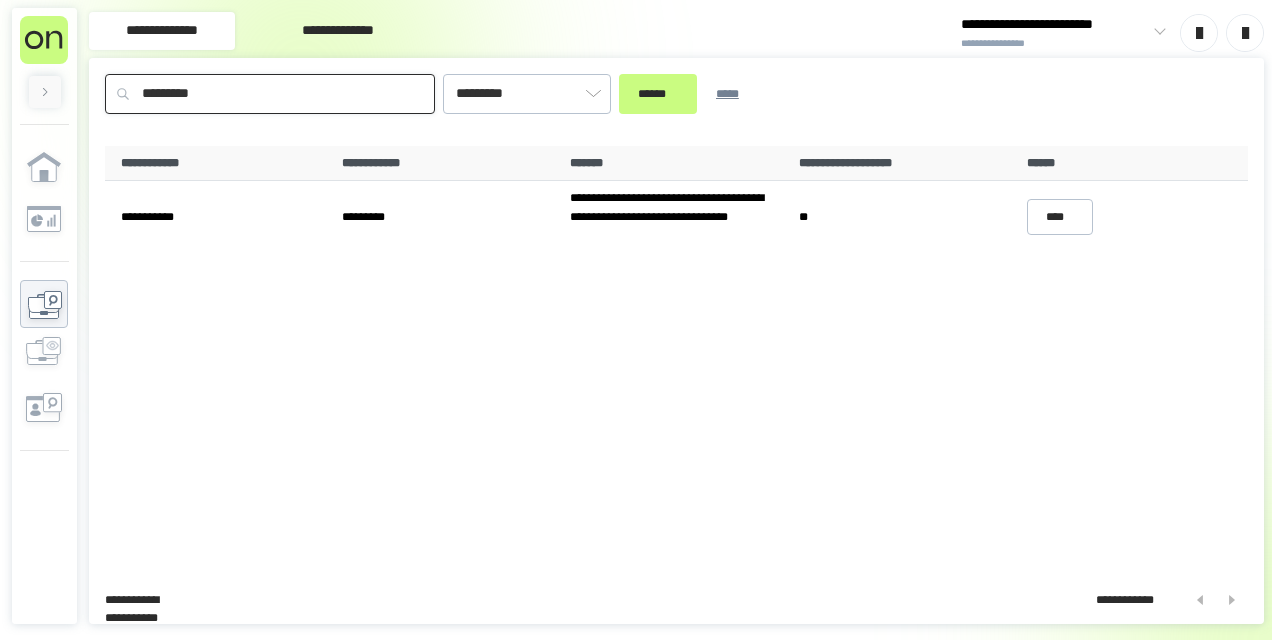 drag, startPoint x: 106, startPoint y: 78, endPoint x: 0, endPoint y: 69, distance: 106.381386 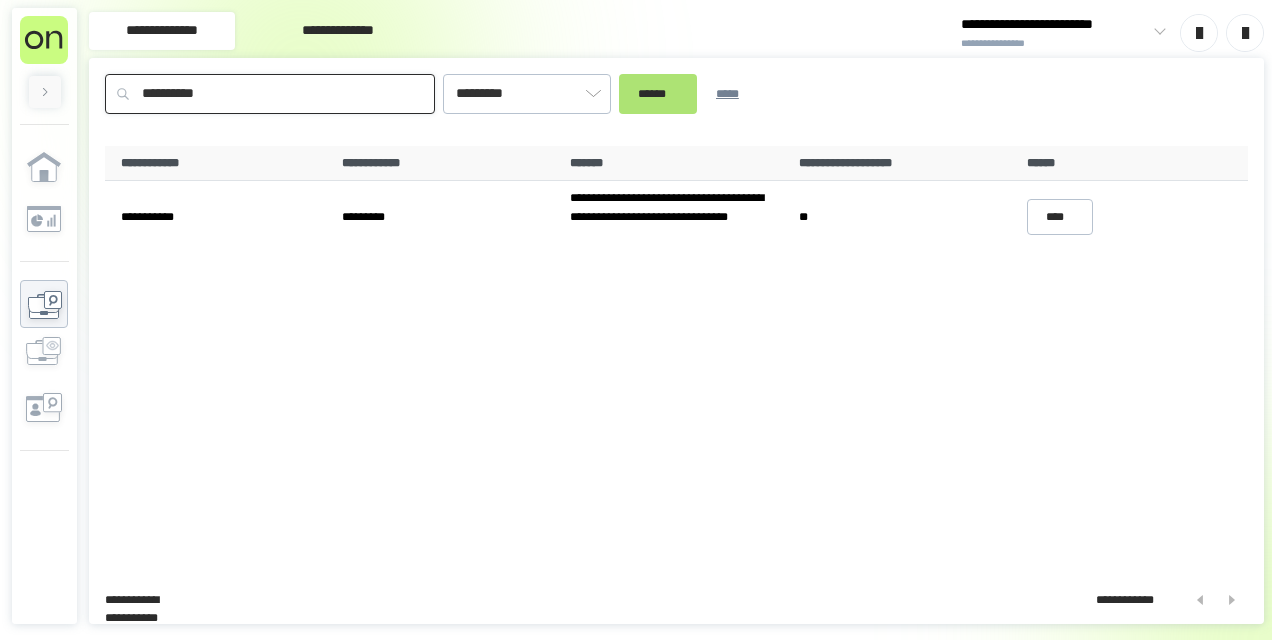 type on "**********" 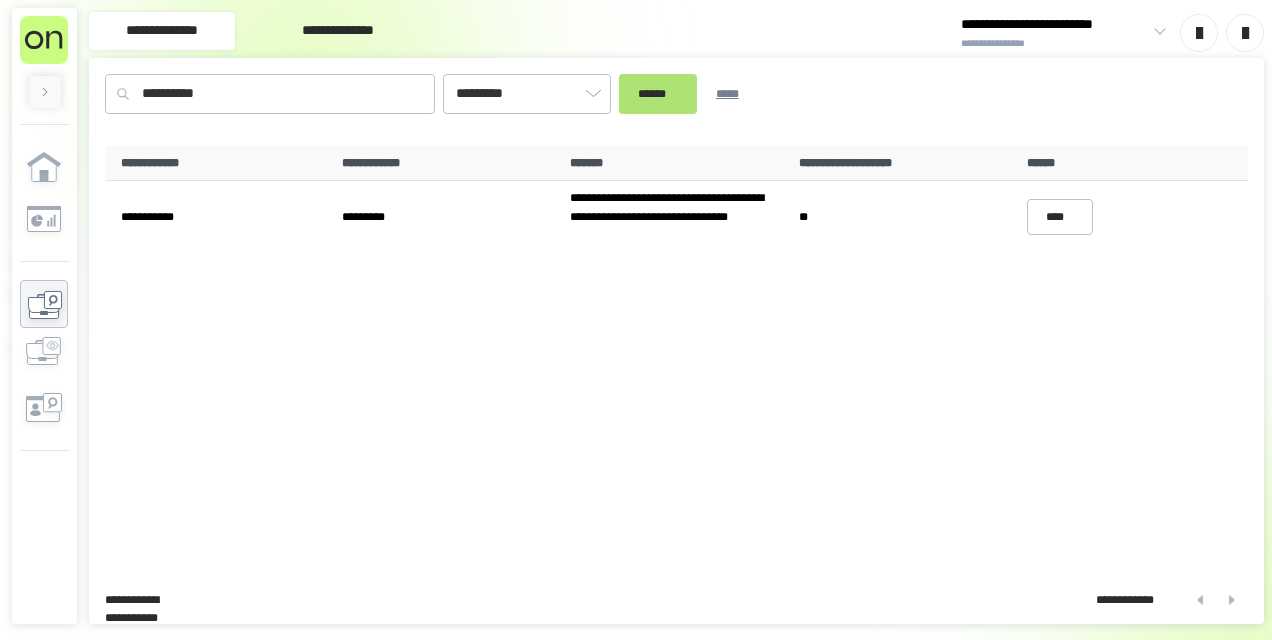 click on "******" at bounding box center (658, 93) 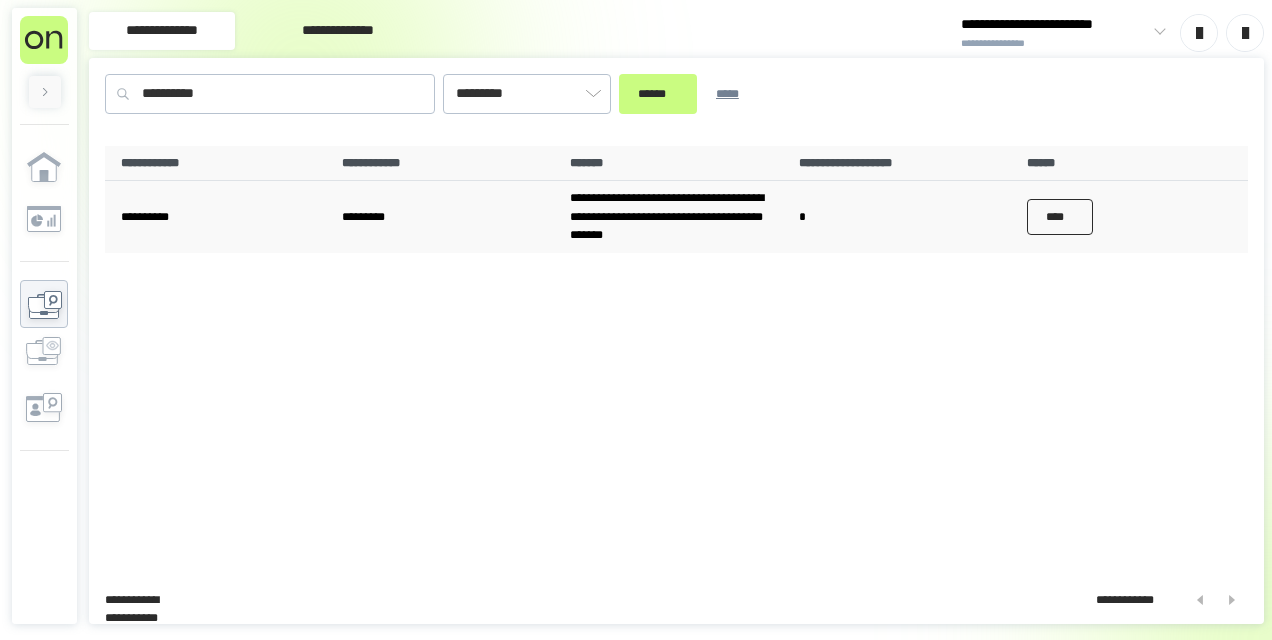 click on "****" at bounding box center [1060, 217] 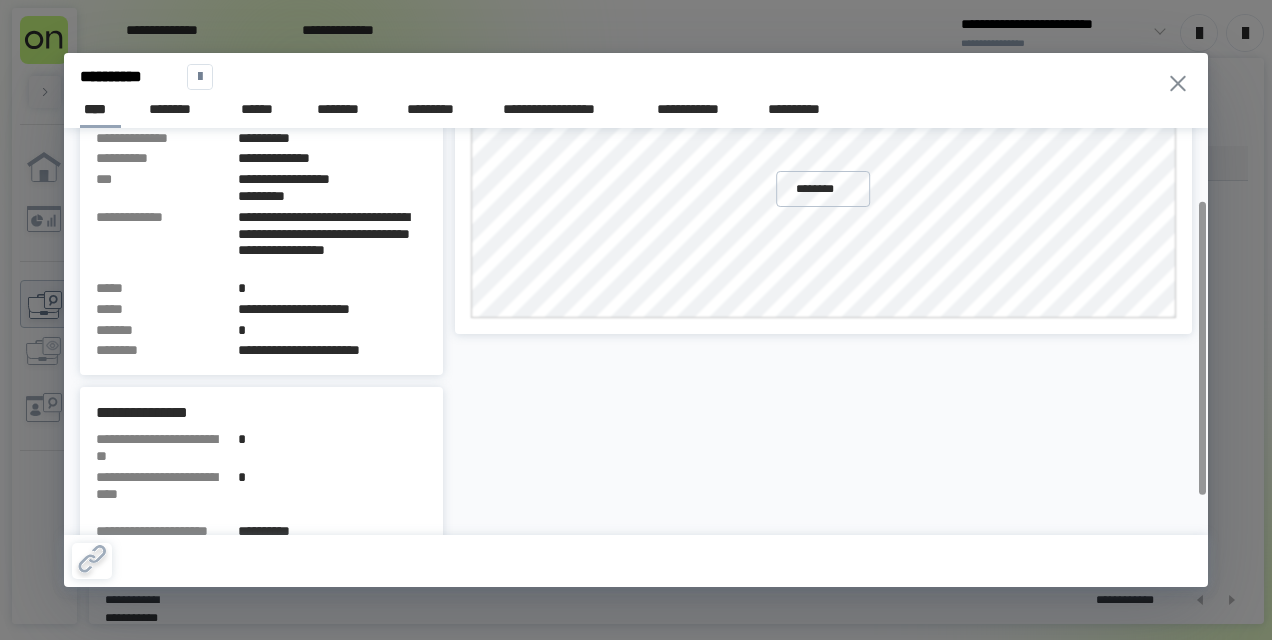 scroll, scrollTop: 0, scrollLeft: 0, axis: both 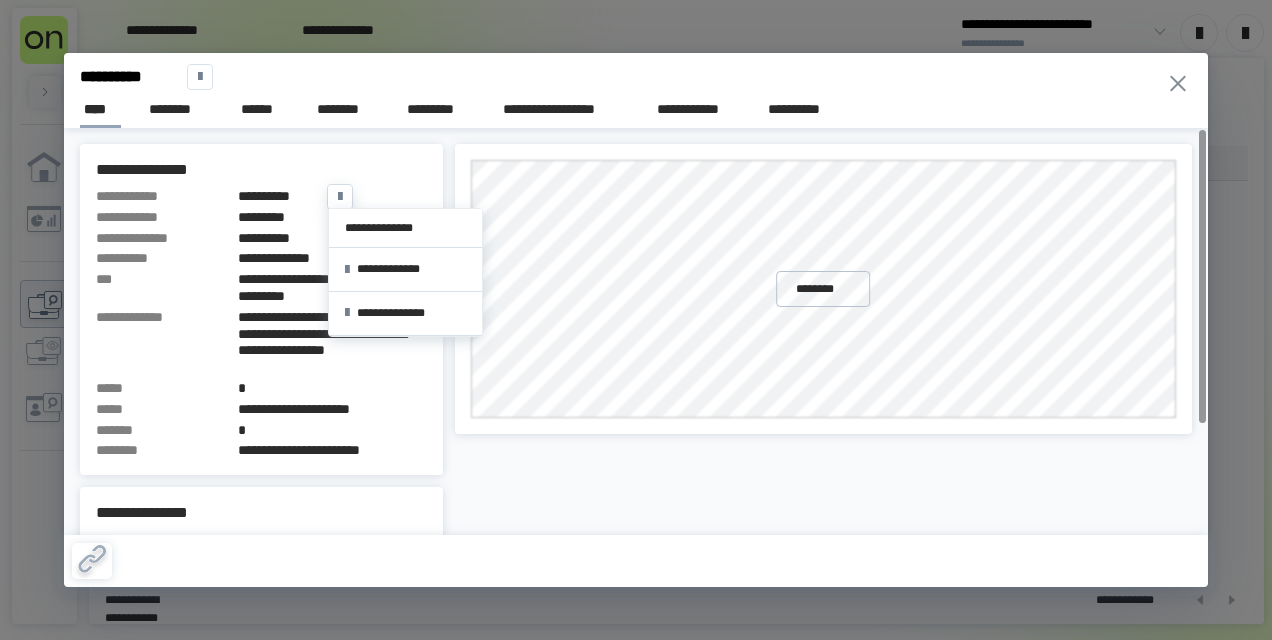 click at bounding box center [340, 197] 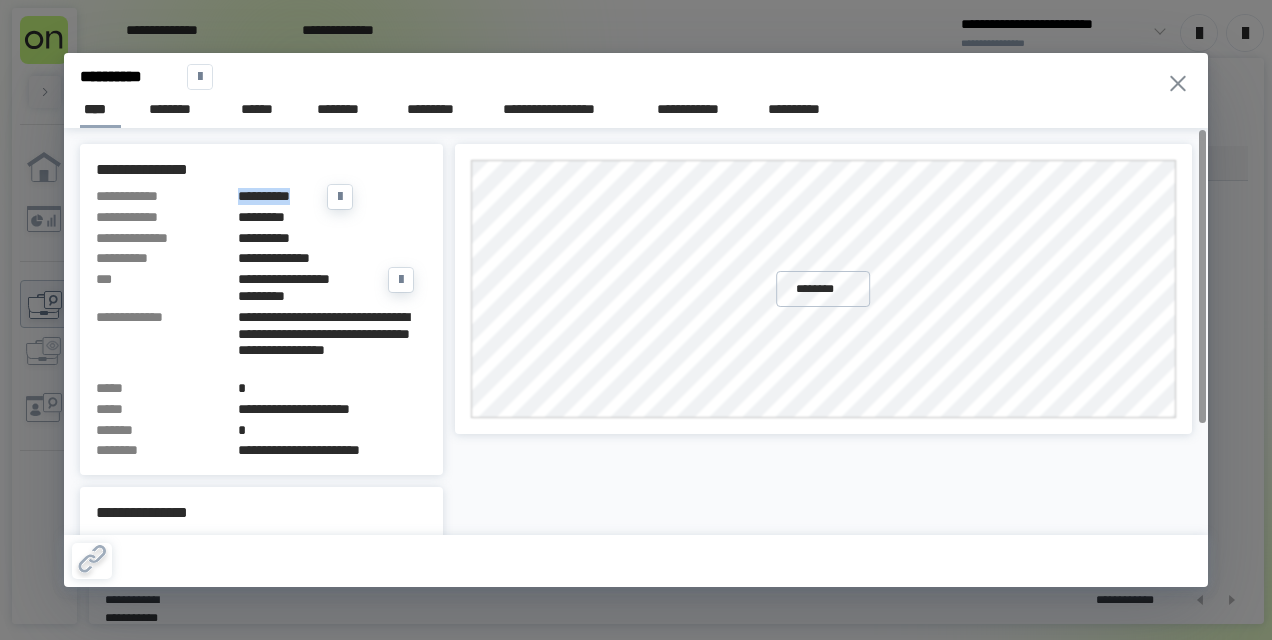 drag, startPoint x: 326, startPoint y: 197, endPoint x: 239, endPoint y: 194, distance: 87.05171 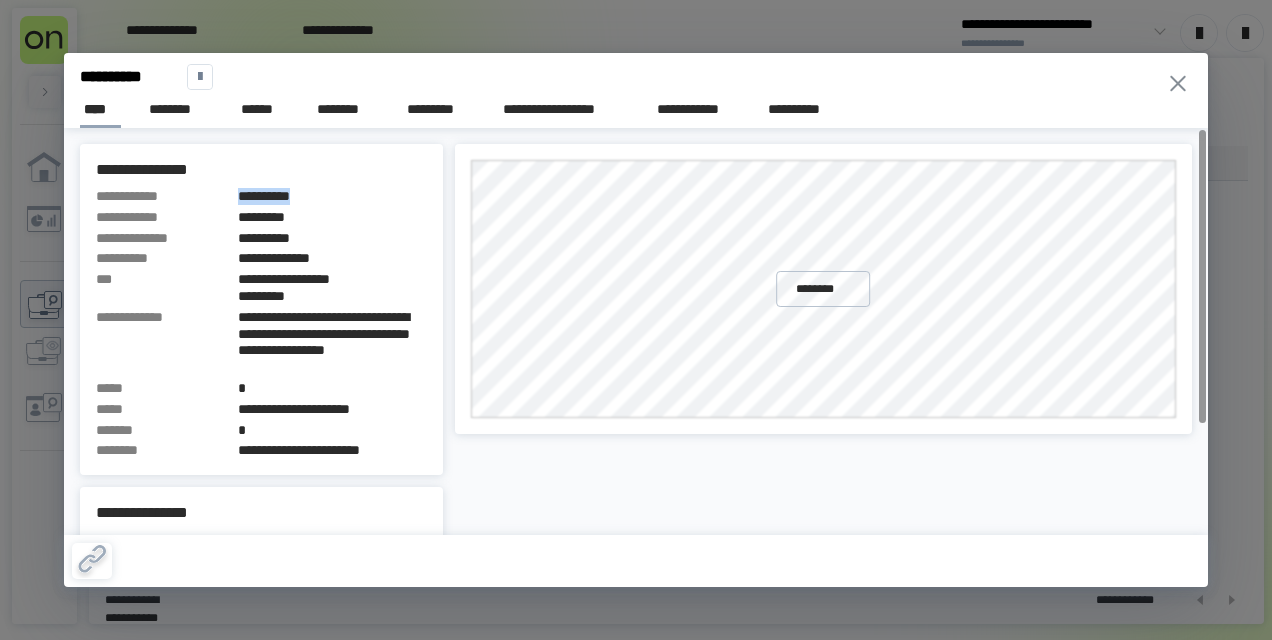 click 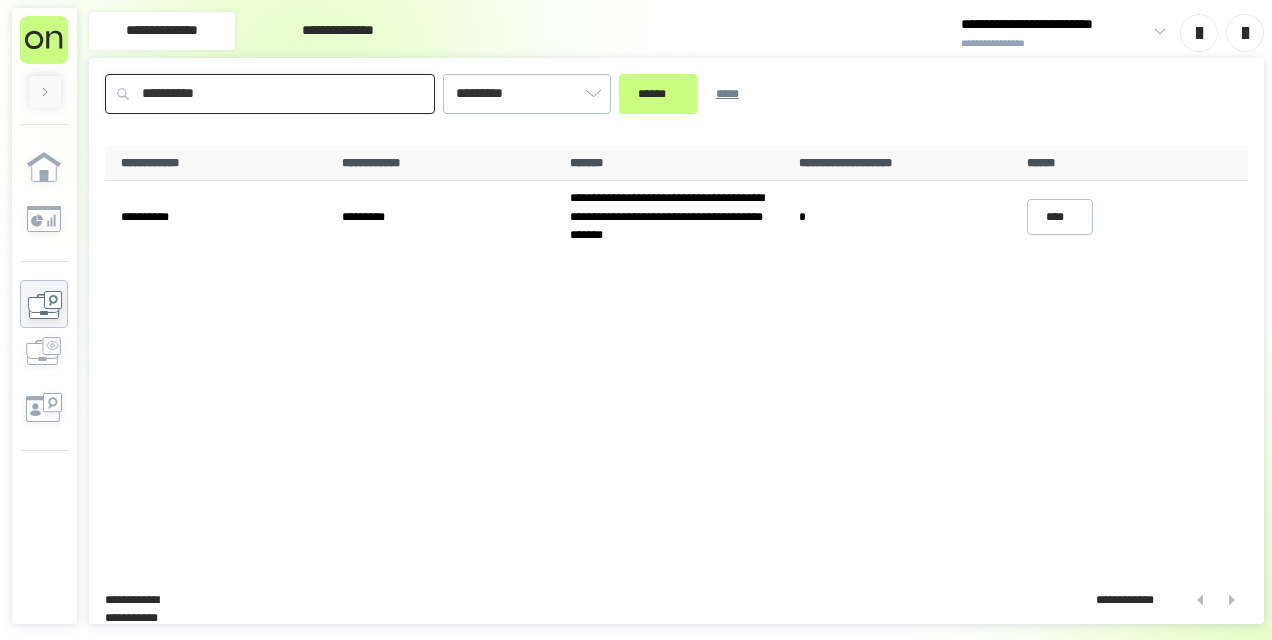 drag, startPoint x: 313, startPoint y: 81, endPoint x: -4, endPoint y: 80, distance: 317.0016 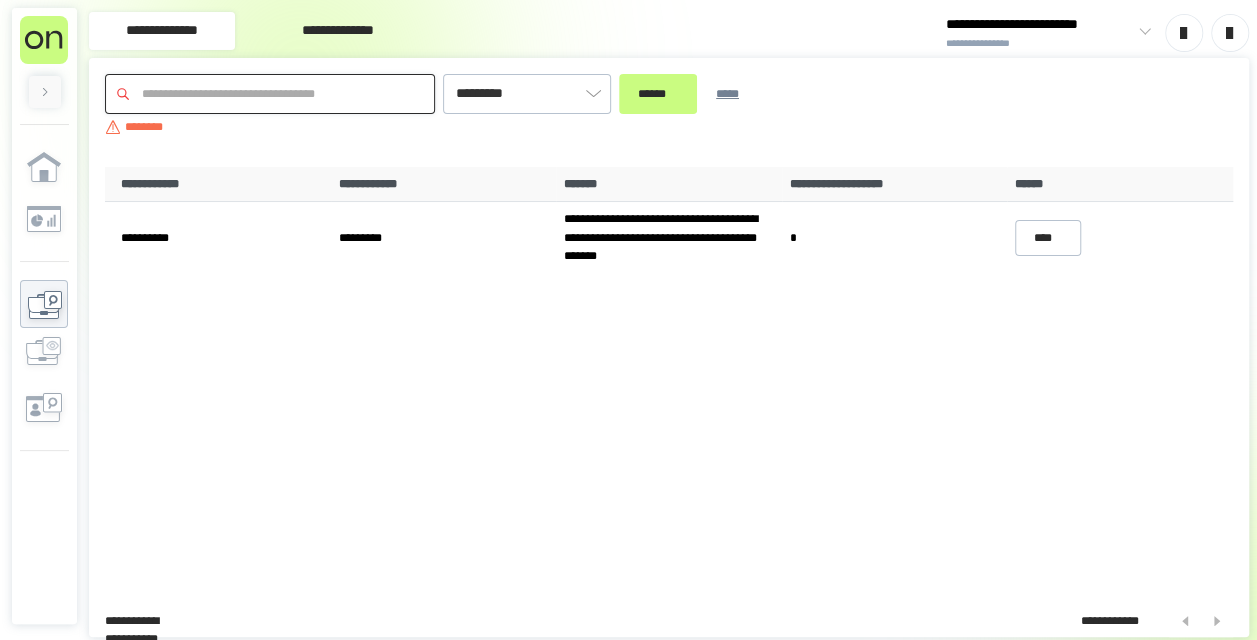 click at bounding box center (270, 94) 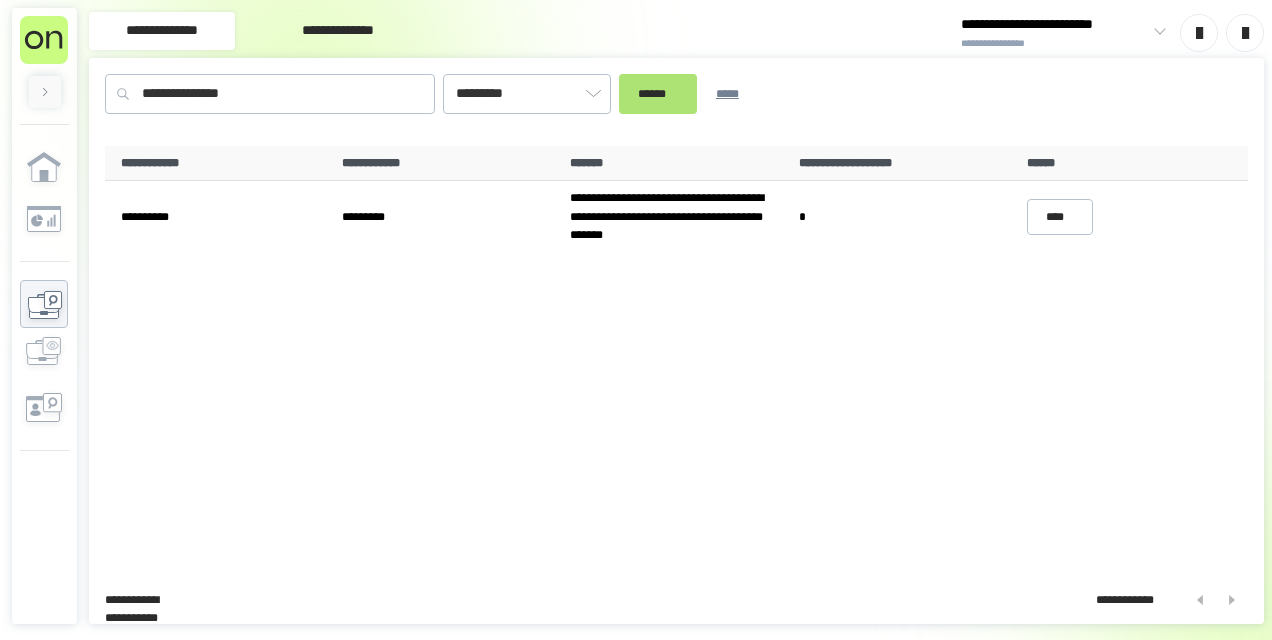 click on "******" at bounding box center [658, 93] 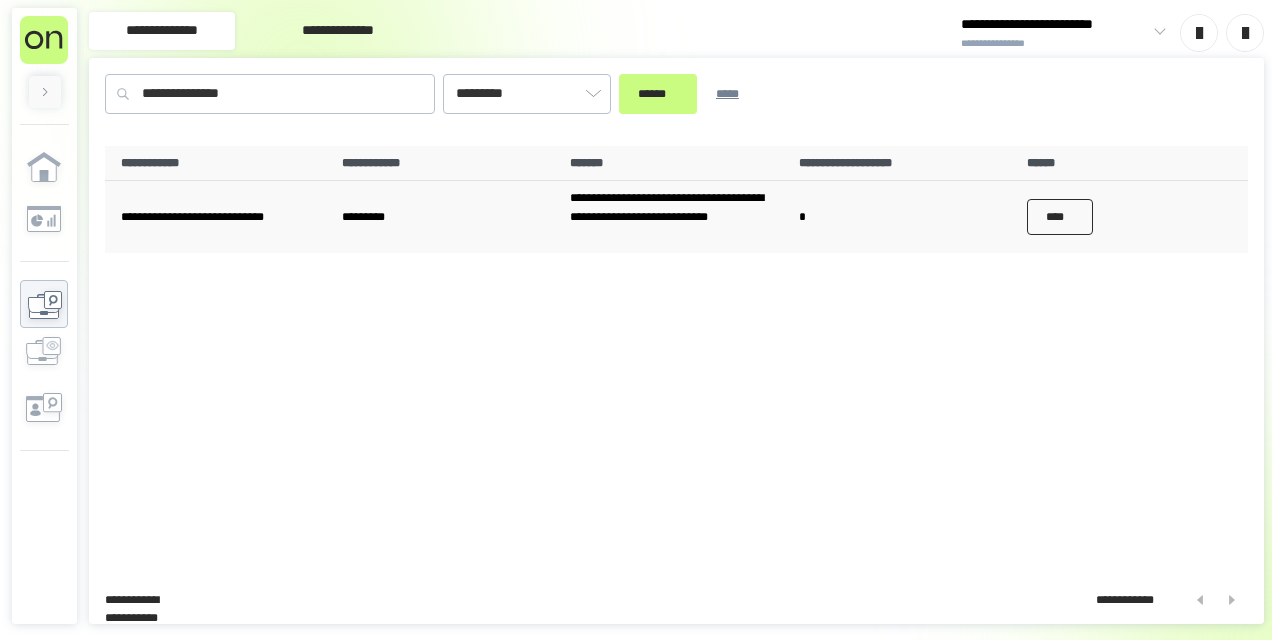 click on "****" at bounding box center [1060, 217] 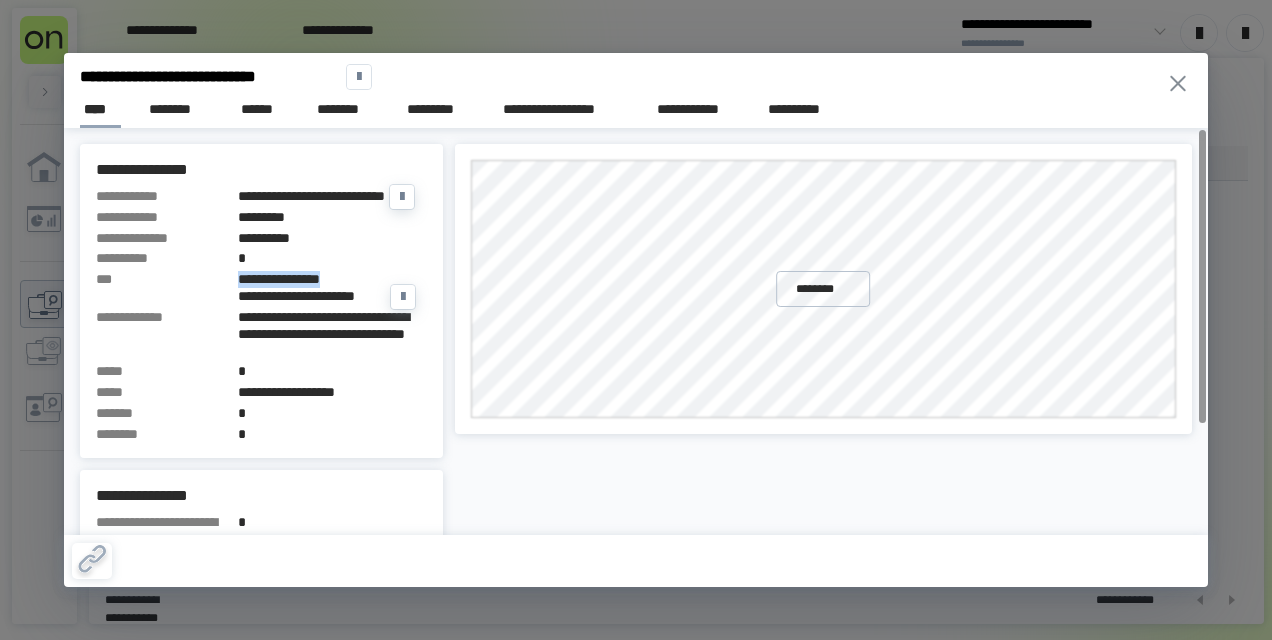 drag, startPoint x: 376, startPoint y: 298, endPoint x: 235, endPoint y: 291, distance: 141.17365 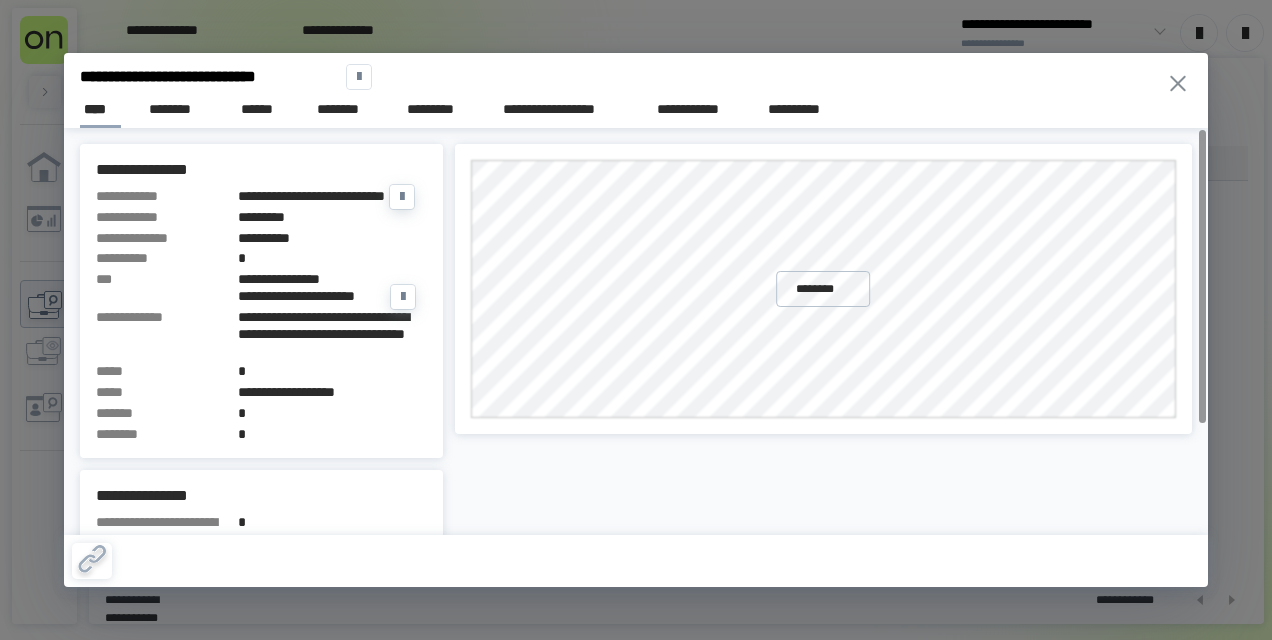 click on "**********" at bounding box center (332, 334) 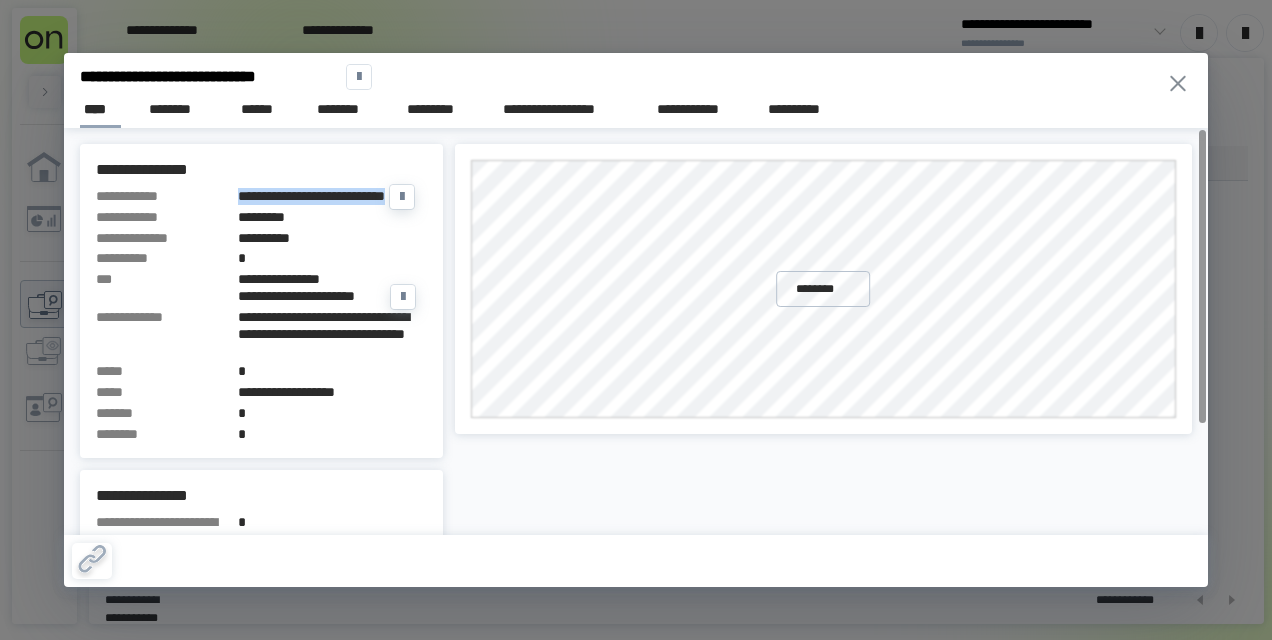 drag, startPoint x: 312, startPoint y: 209, endPoint x: 240, endPoint y: 196, distance: 73.1642 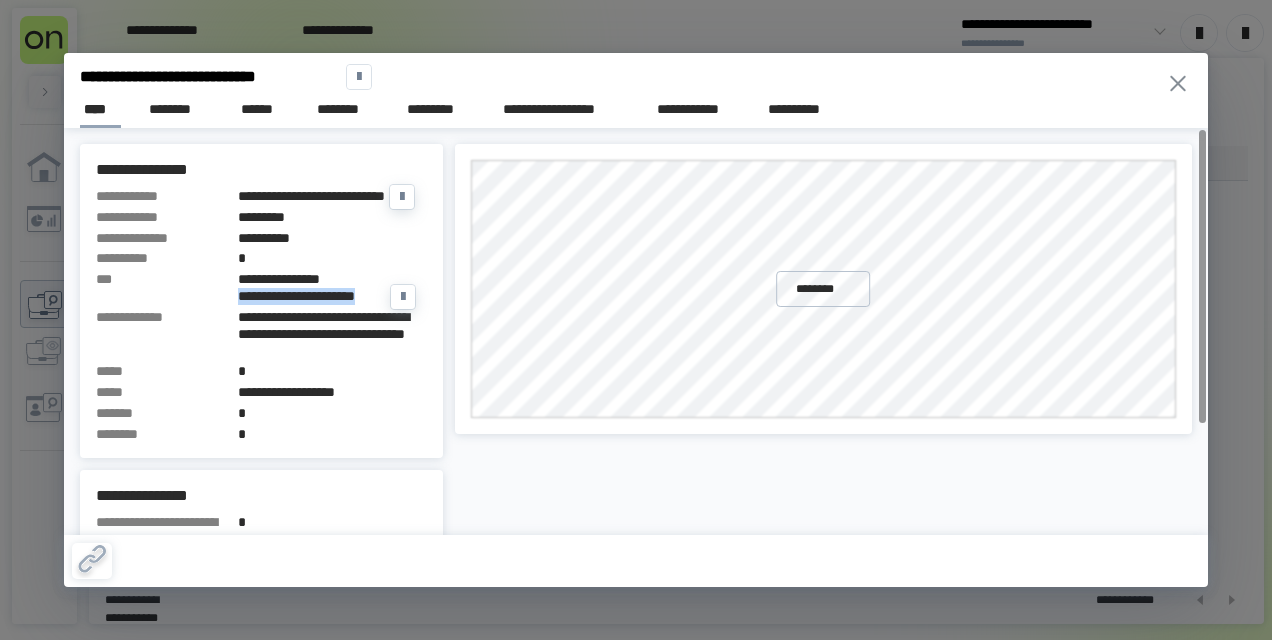 drag, startPoint x: 397, startPoint y: 310, endPoint x: 232, endPoint y: 308, distance: 165.01212 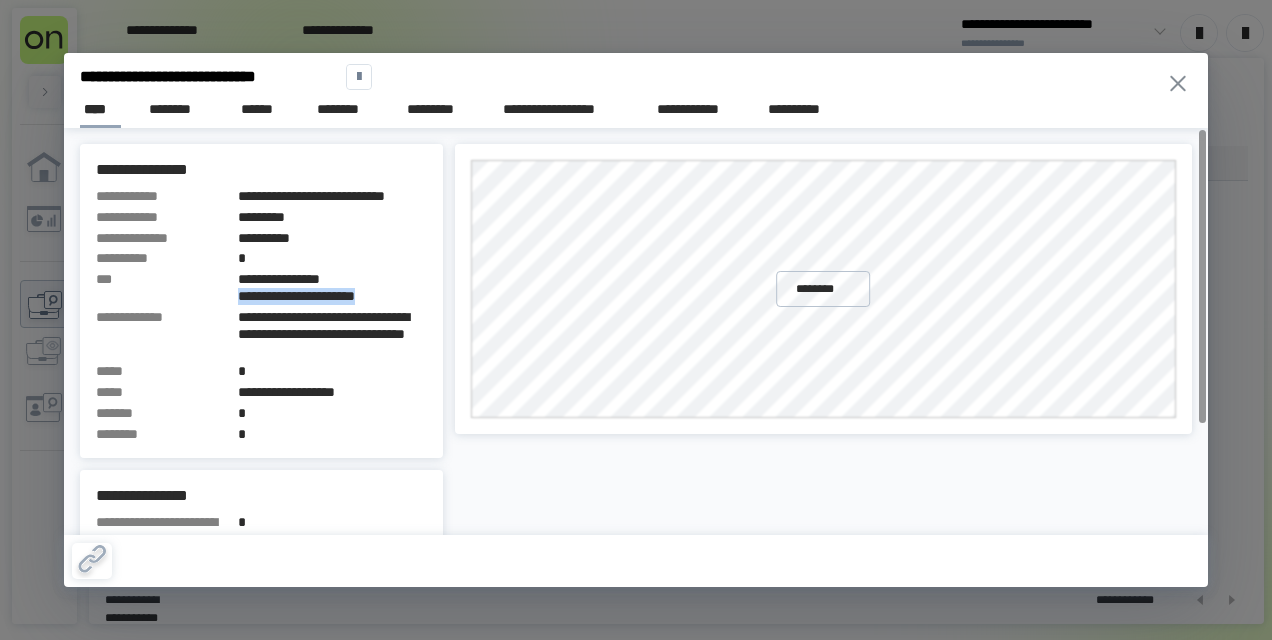 click 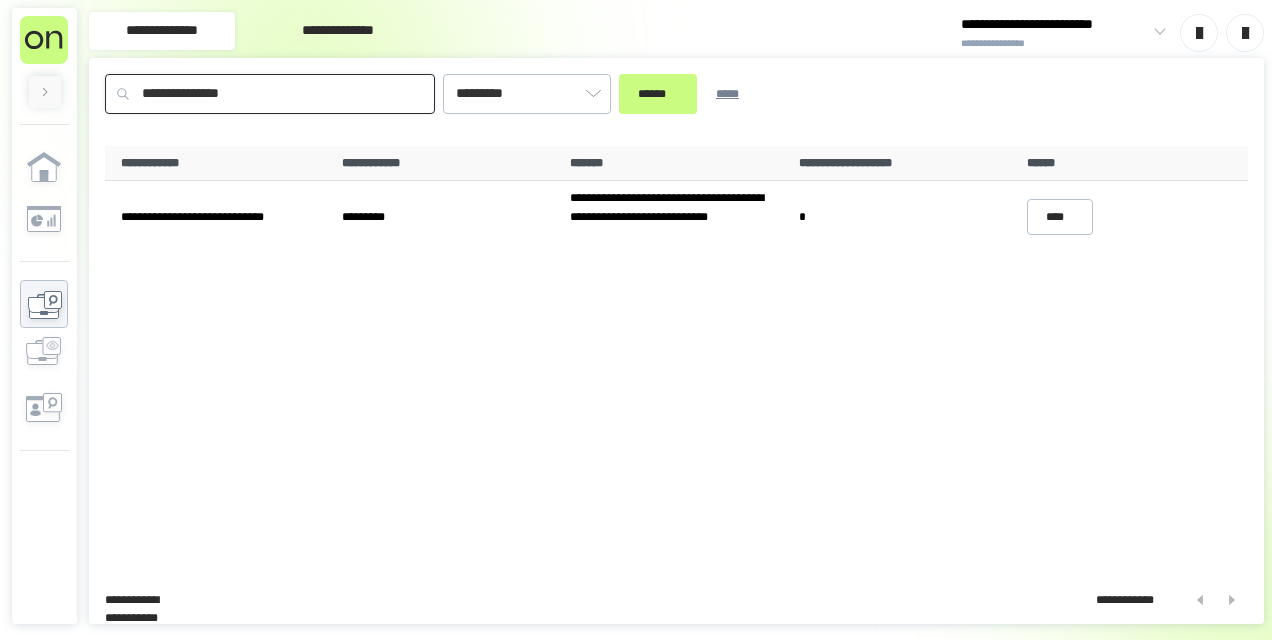 drag, startPoint x: 318, startPoint y: 96, endPoint x: 27, endPoint y: 88, distance: 291.10995 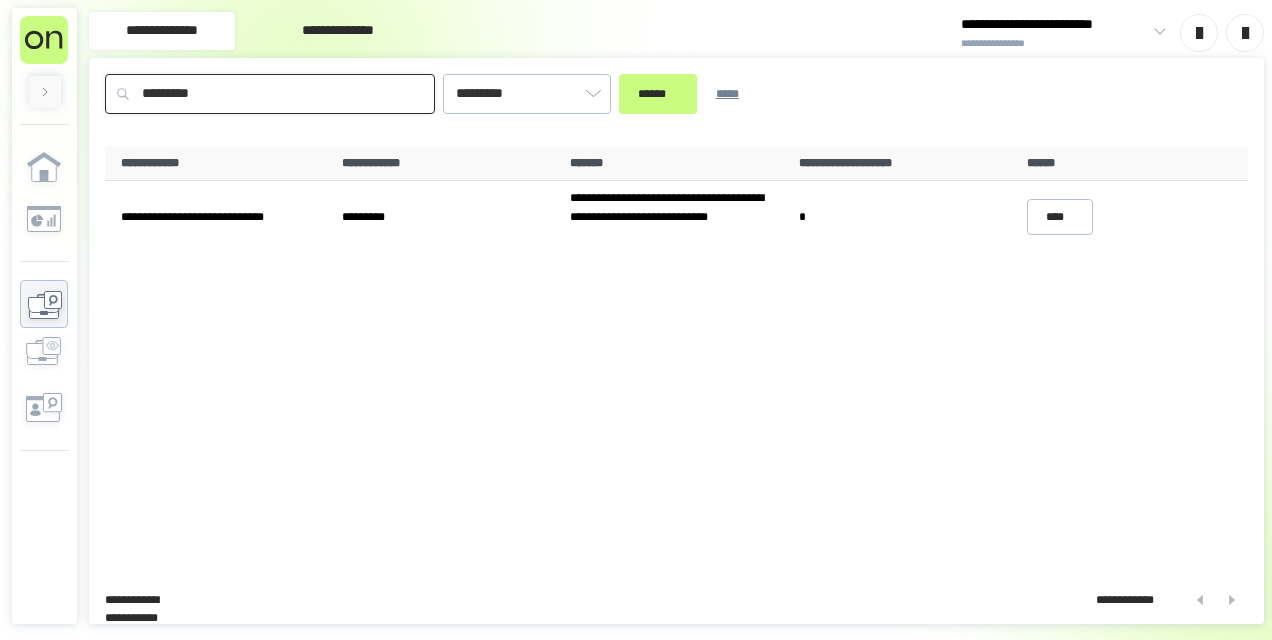 click on "******" at bounding box center [658, 94] 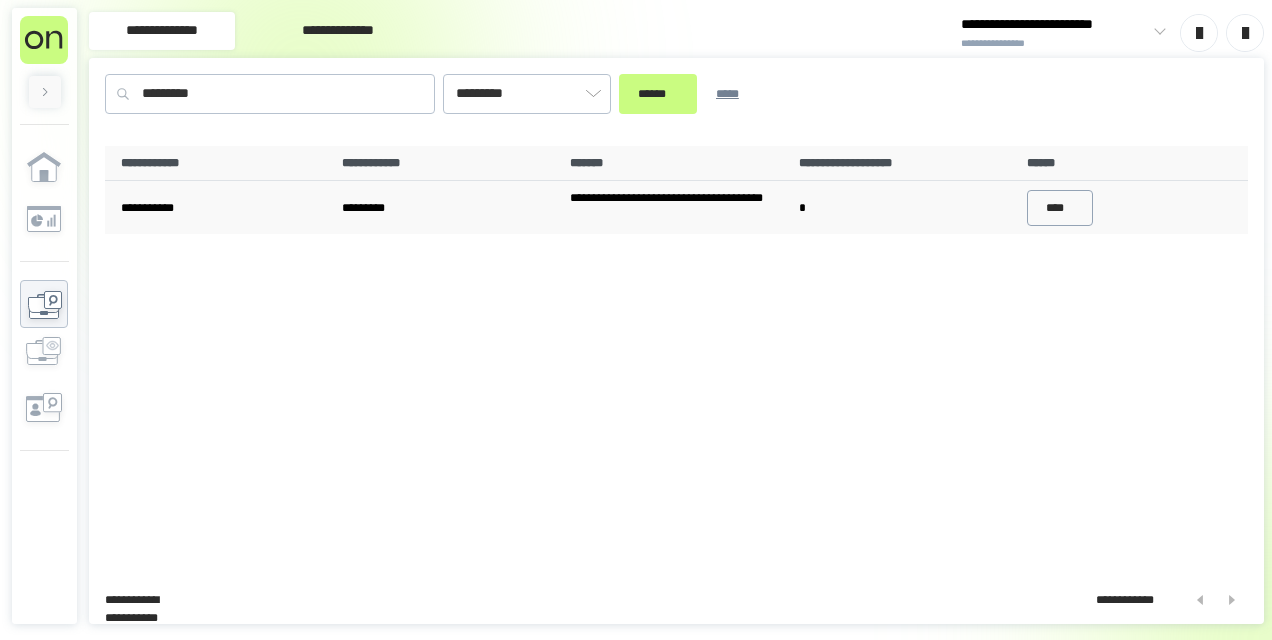 drag, startPoint x: 1100, startPoint y: 212, endPoint x: 1088, endPoint y: 208, distance: 12.649111 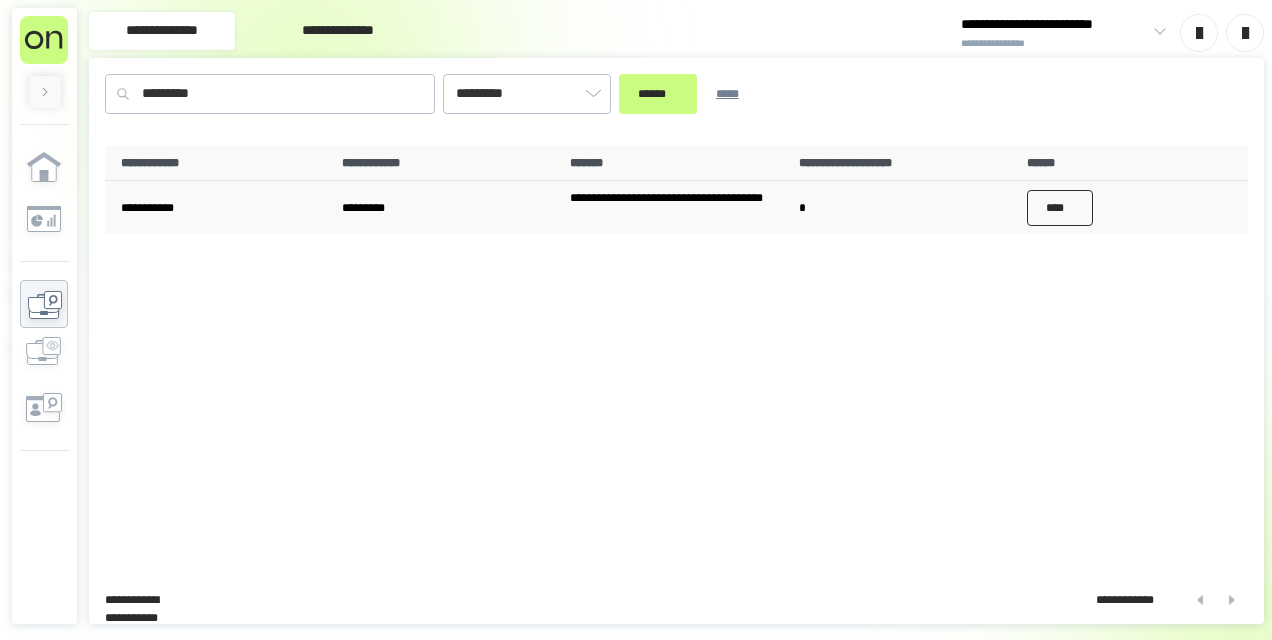 click on "****" at bounding box center [1060, 208] 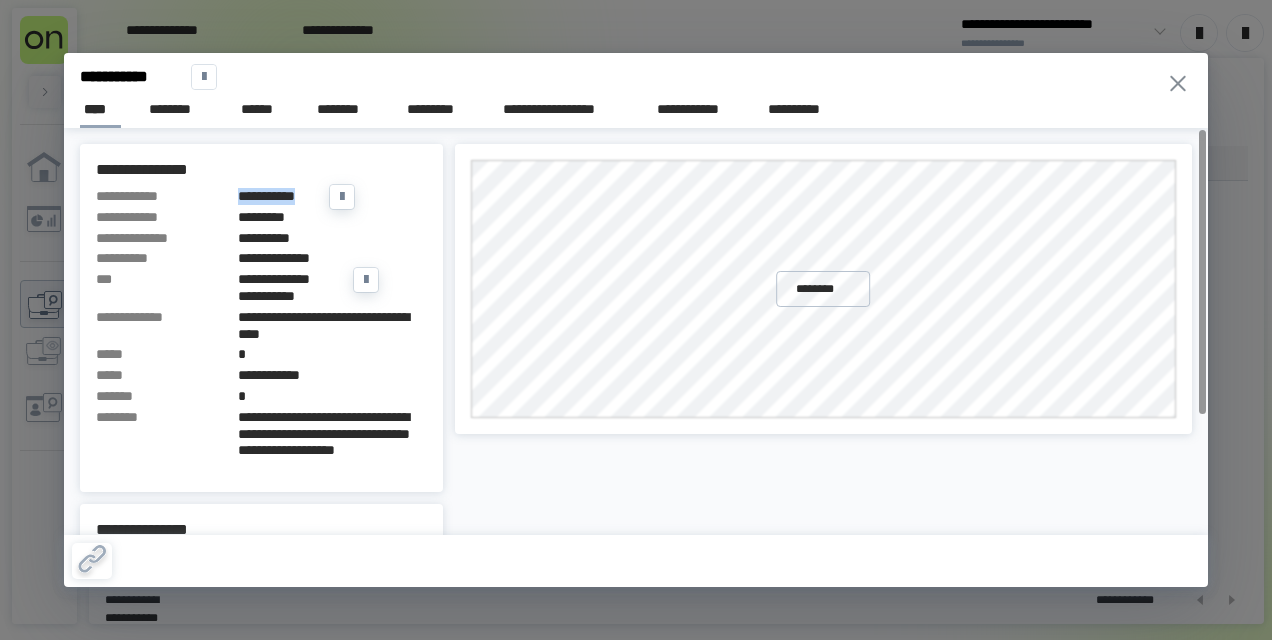 drag, startPoint x: 302, startPoint y: 190, endPoint x: 241, endPoint y: 192, distance: 61.03278 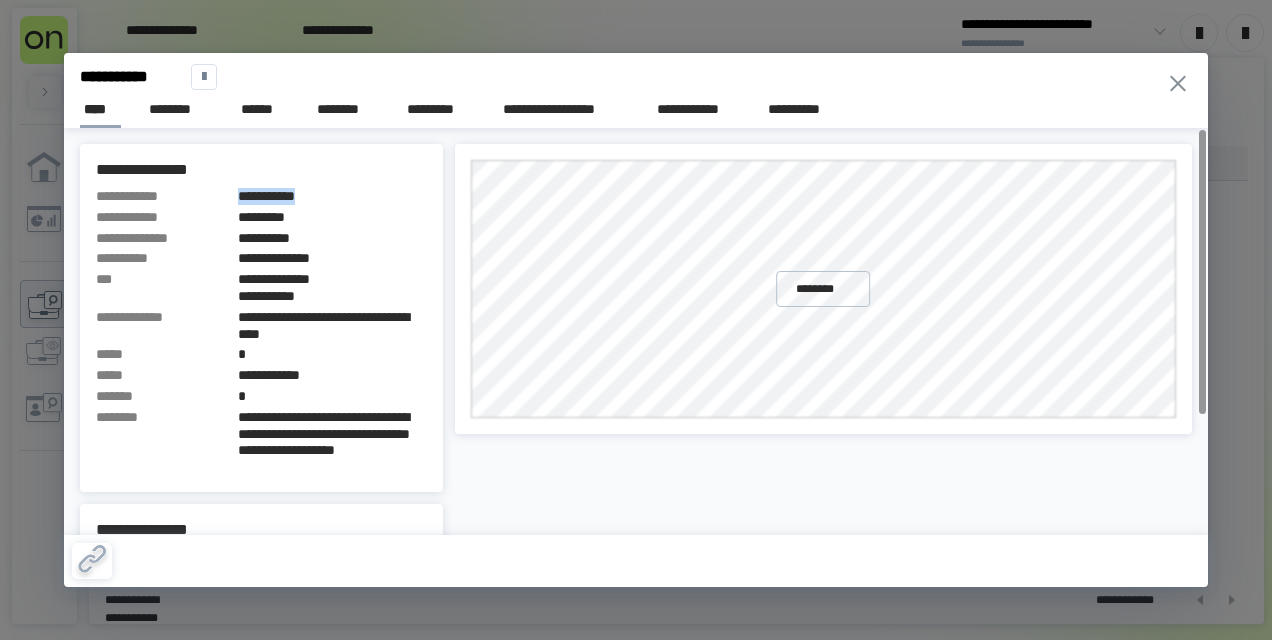 click 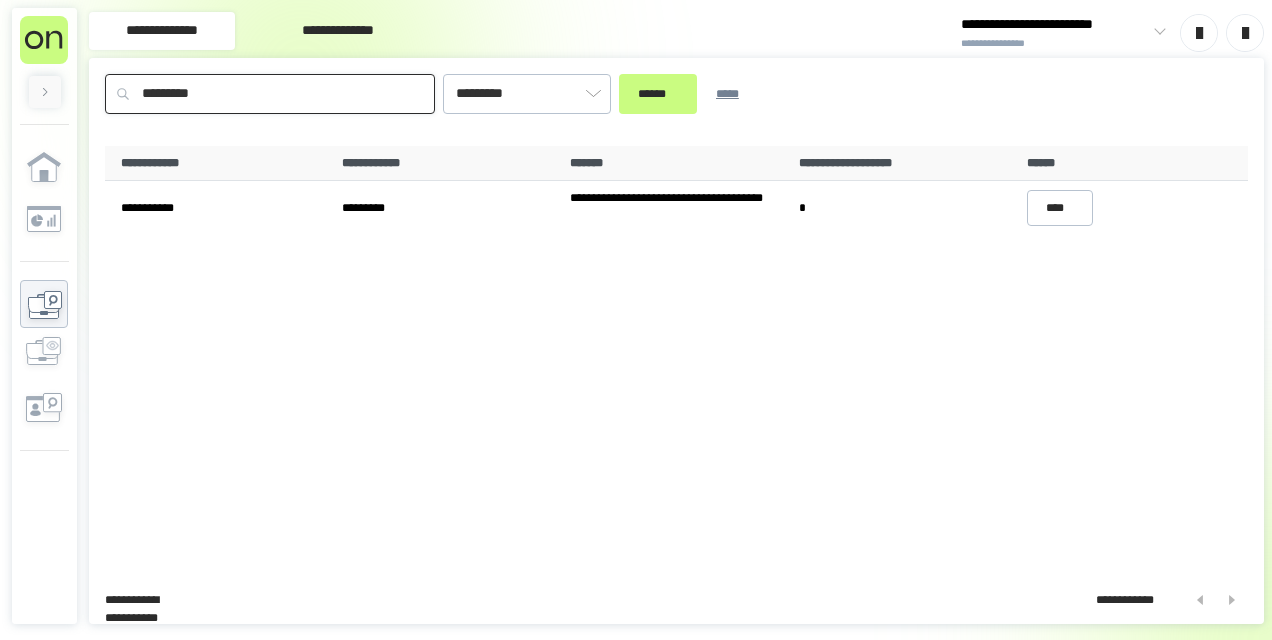 drag, startPoint x: 243, startPoint y: 101, endPoint x: 0, endPoint y: 104, distance: 243.01852 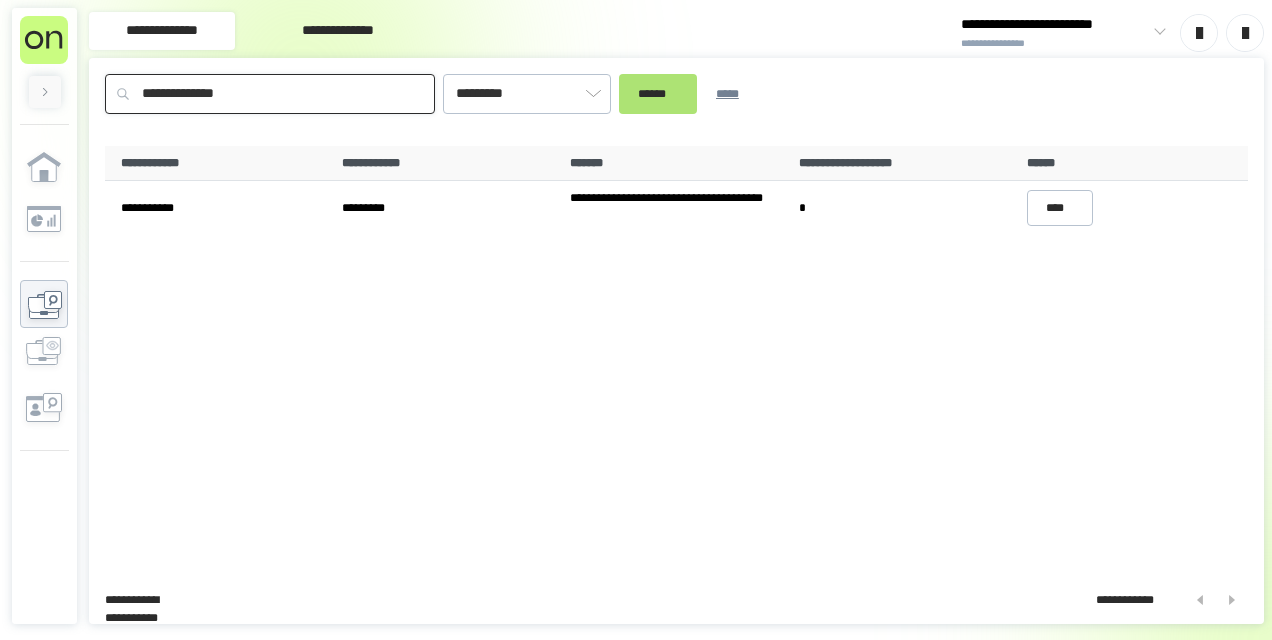 type on "**********" 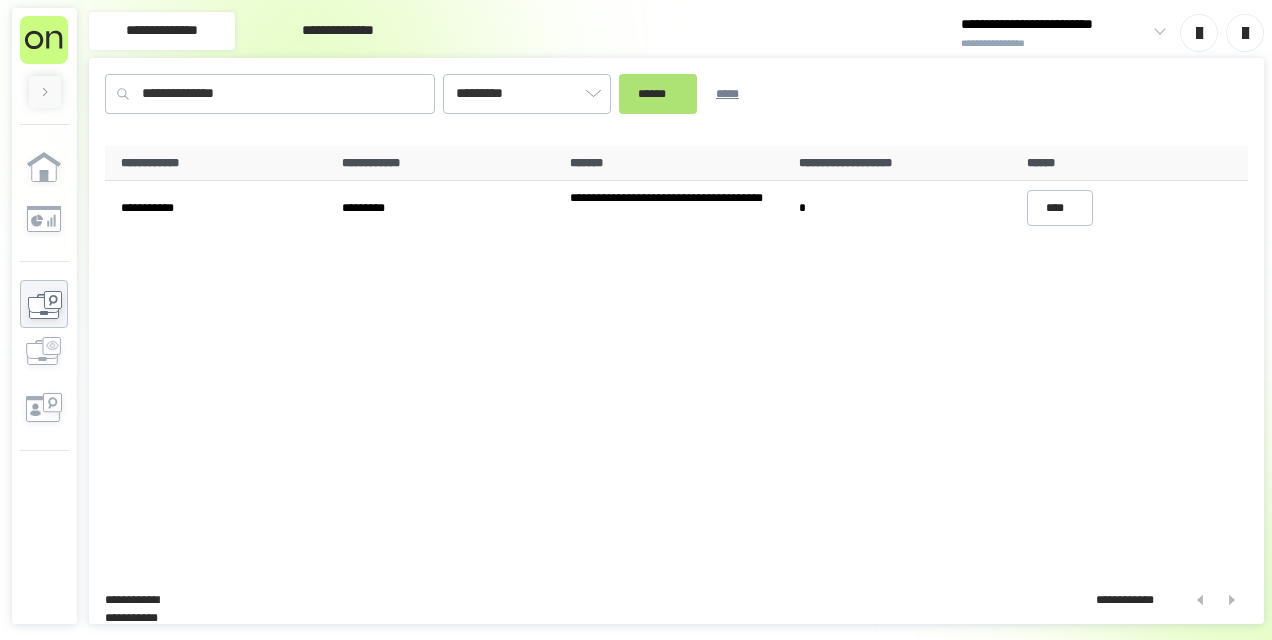 click on "******" at bounding box center (658, 93) 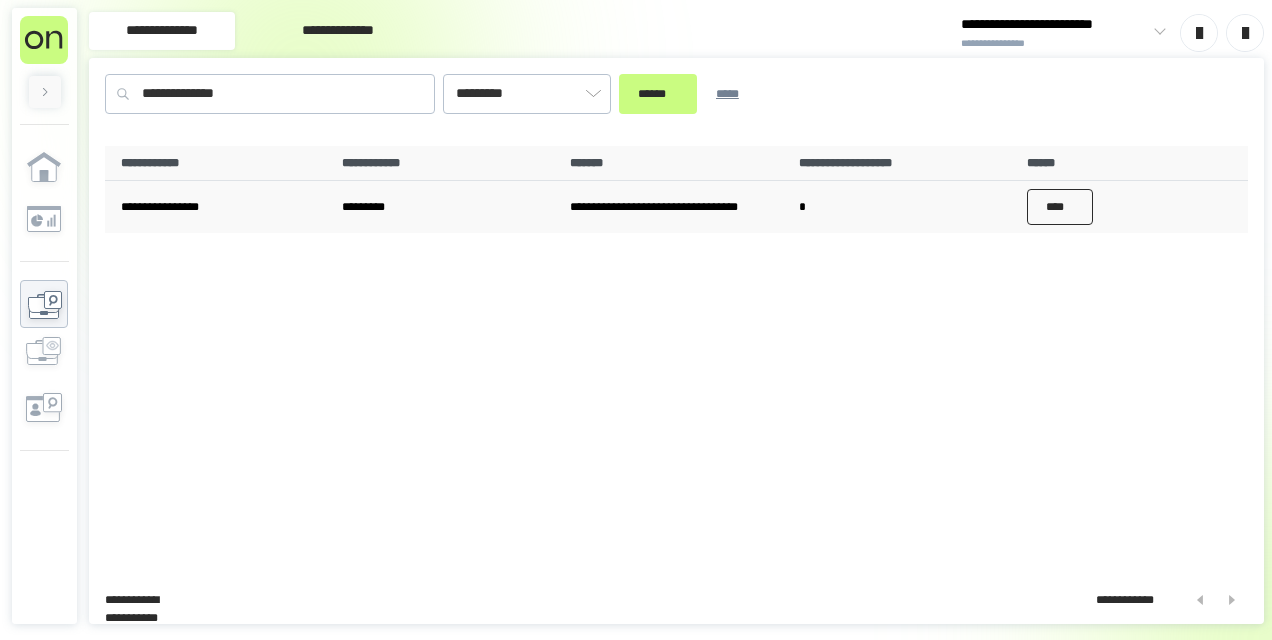 click on "****" at bounding box center (1060, 207) 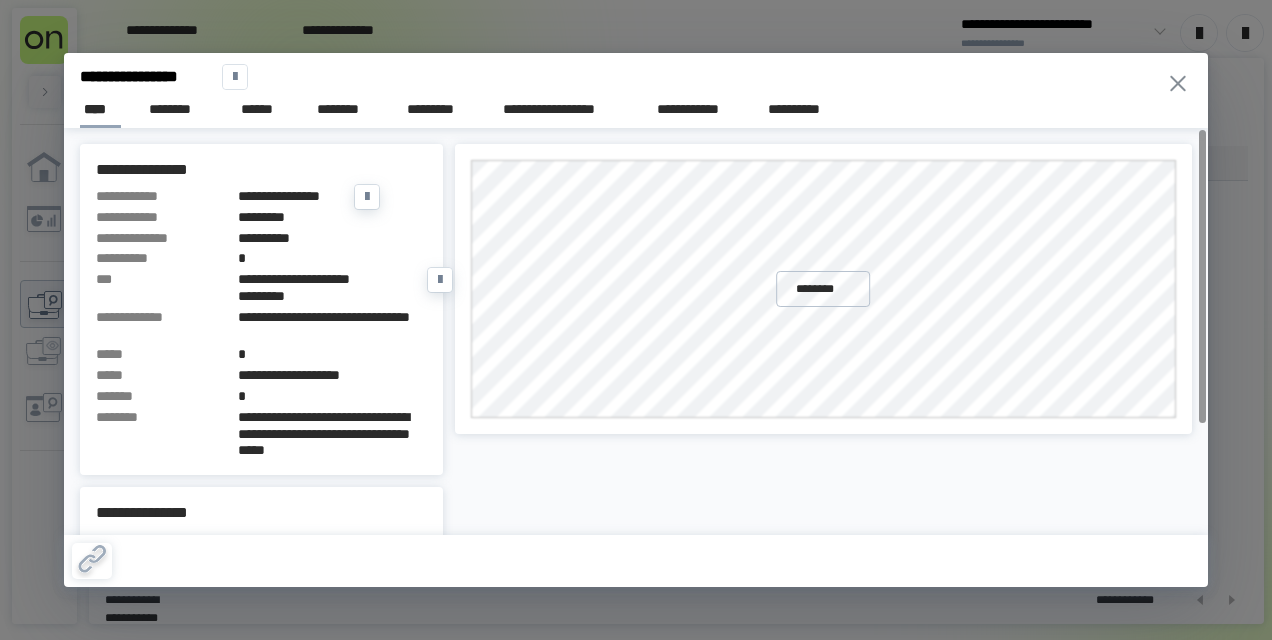 click on "**********" at bounding box center (279, 196) 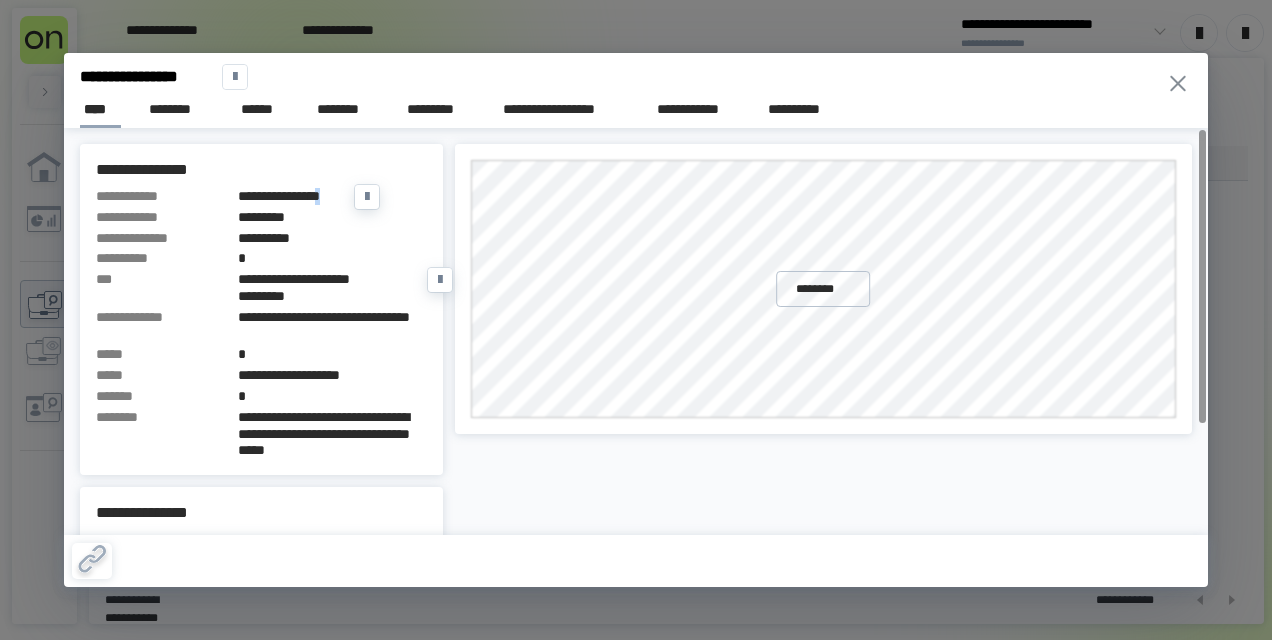 click on "**********" at bounding box center (332, 196) 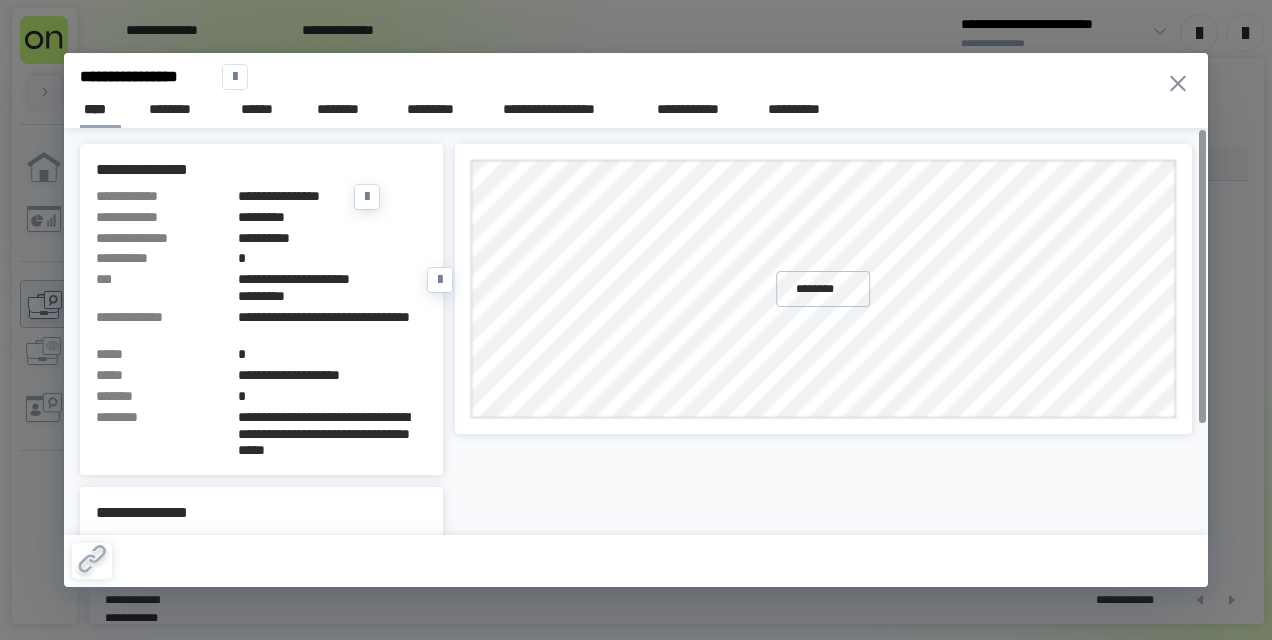 click on "**********" at bounding box center [332, 238] 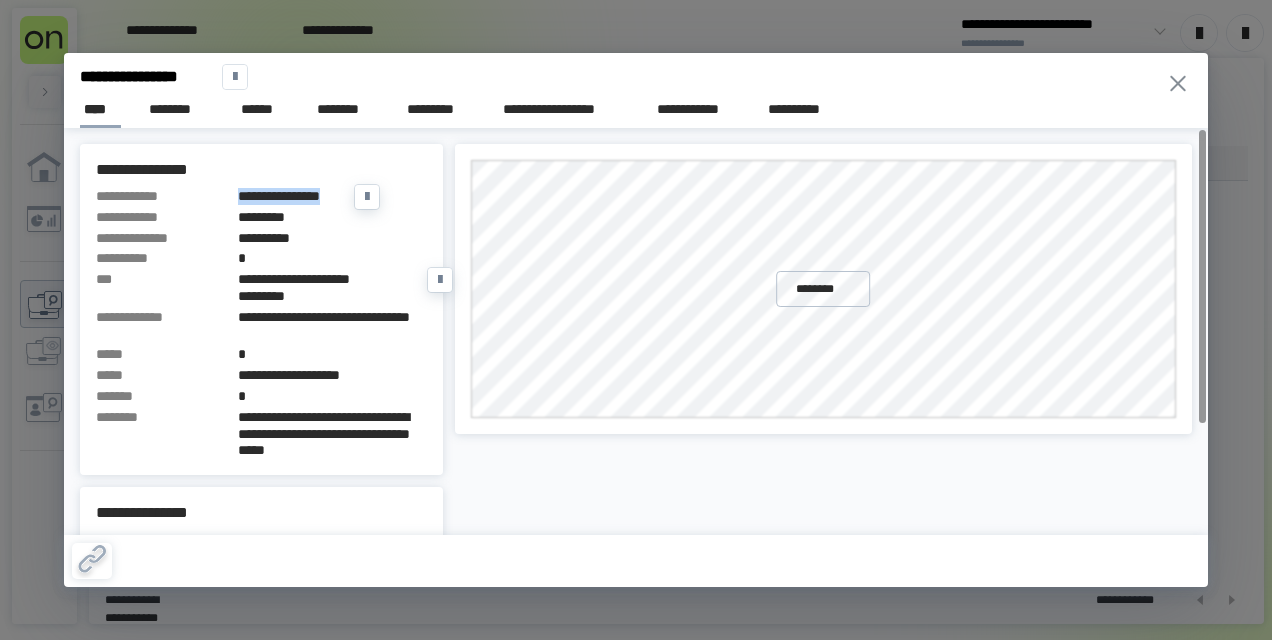 drag, startPoint x: 350, startPoint y: 196, endPoint x: 242, endPoint y: 196, distance: 108 